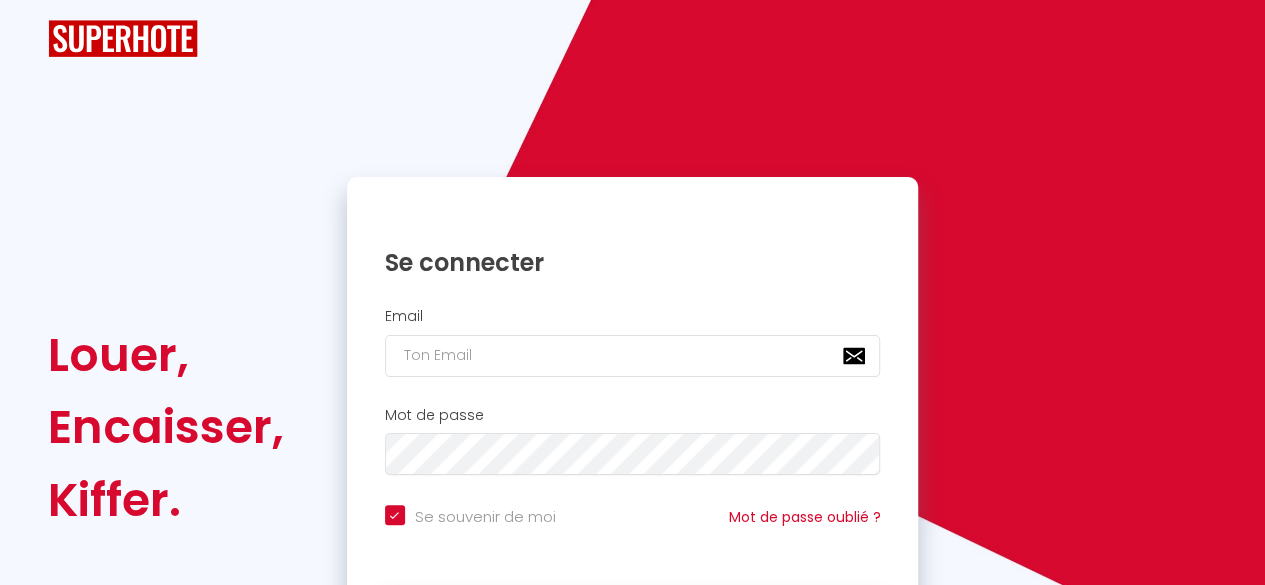scroll, scrollTop: 151, scrollLeft: 0, axis: vertical 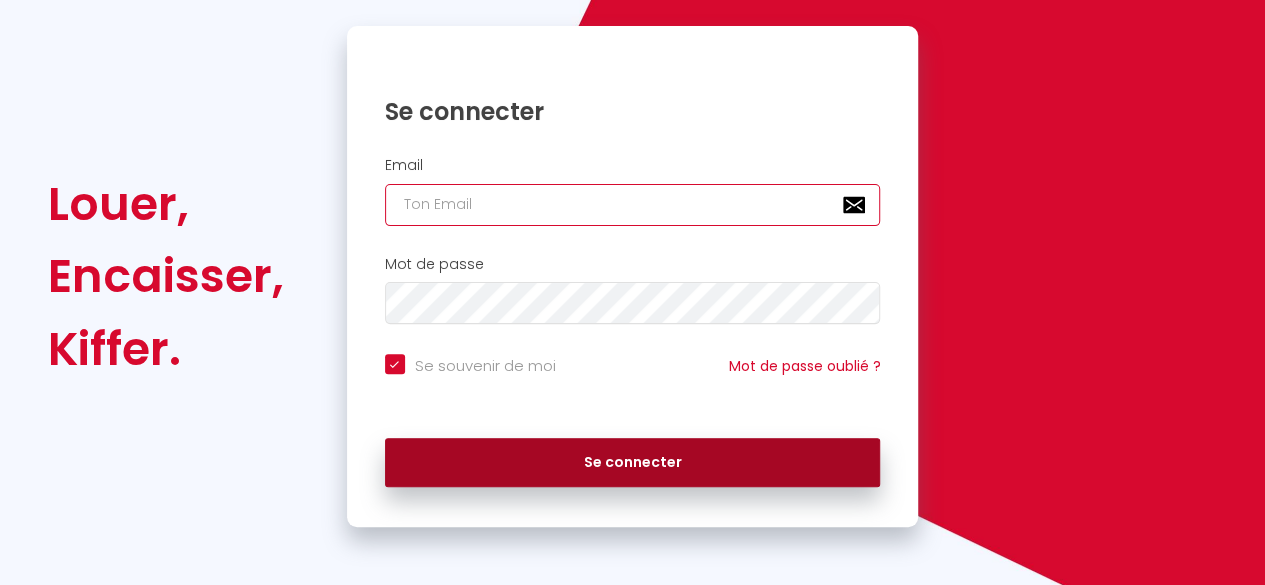 type on "[EMAIL_ADDRESS][DOMAIN_NAME]" 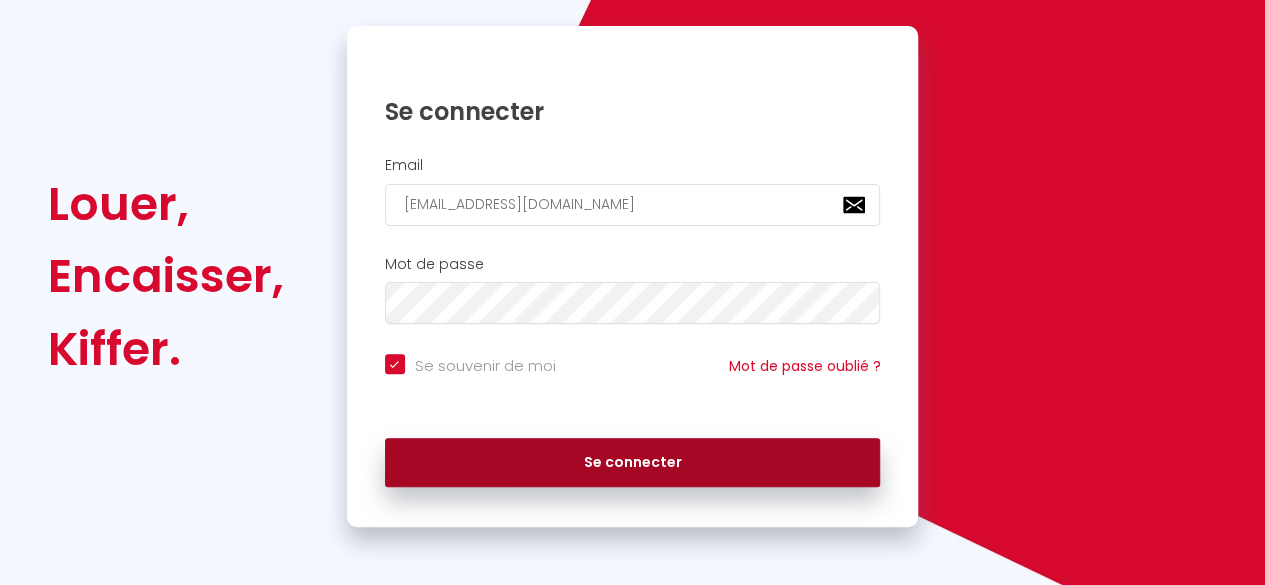 click on "Se connecter" at bounding box center [633, 463] 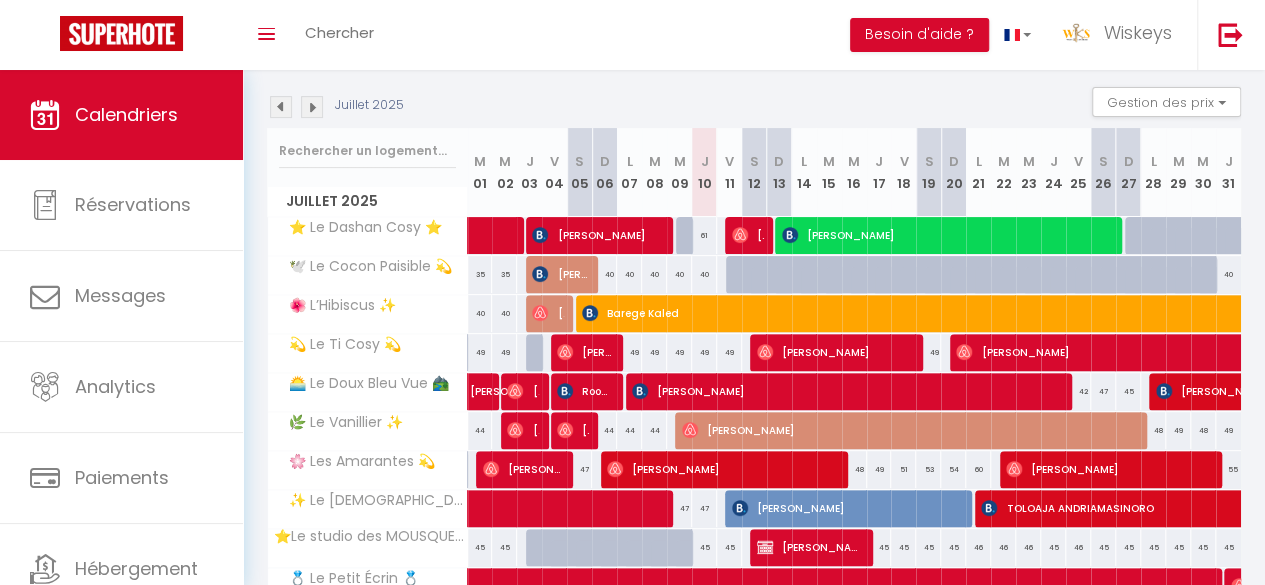 scroll, scrollTop: 300, scrollLeft: 0, axis: vertical 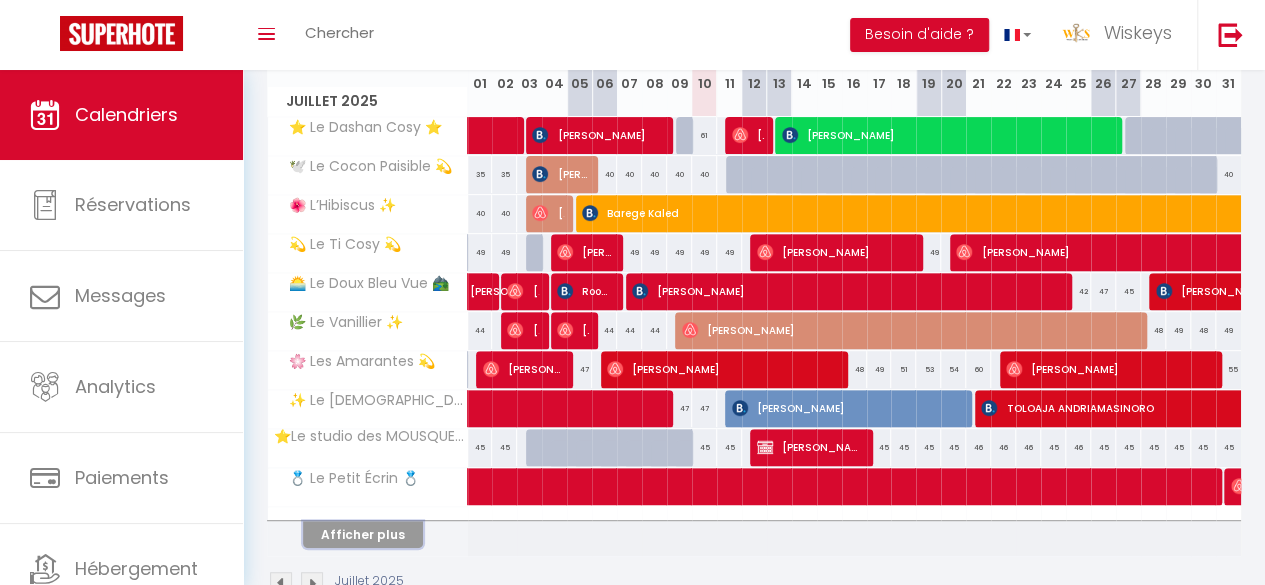click on "Afficher plus" at bounding box center [363, 534] 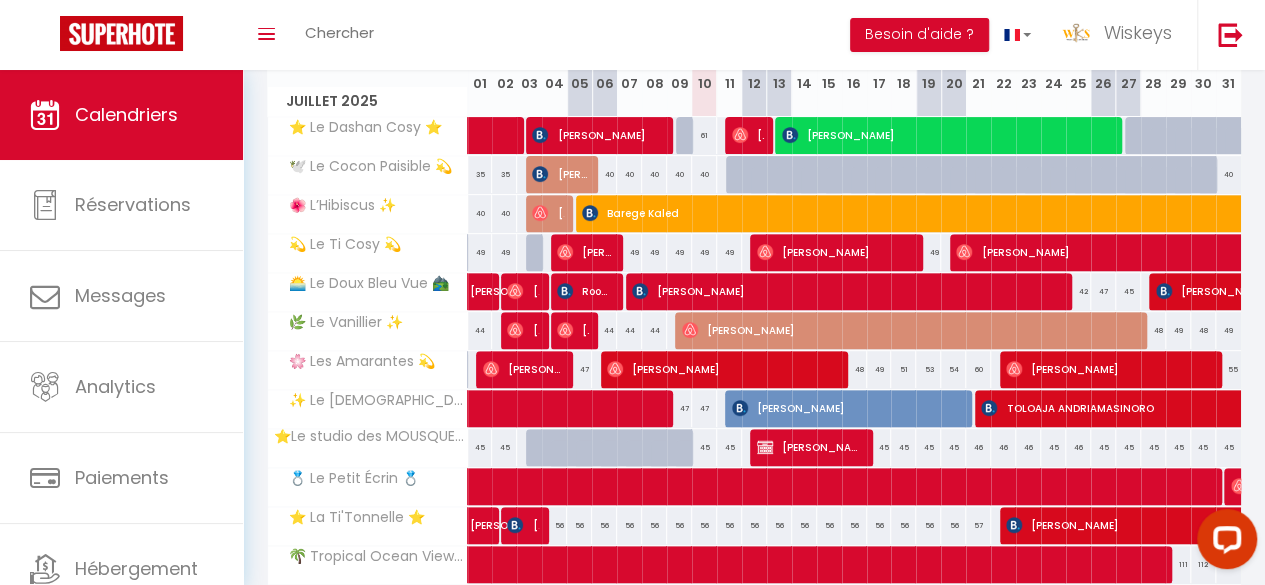 scroll, scrollTop: 0, scrollLeft: 0, axis: both 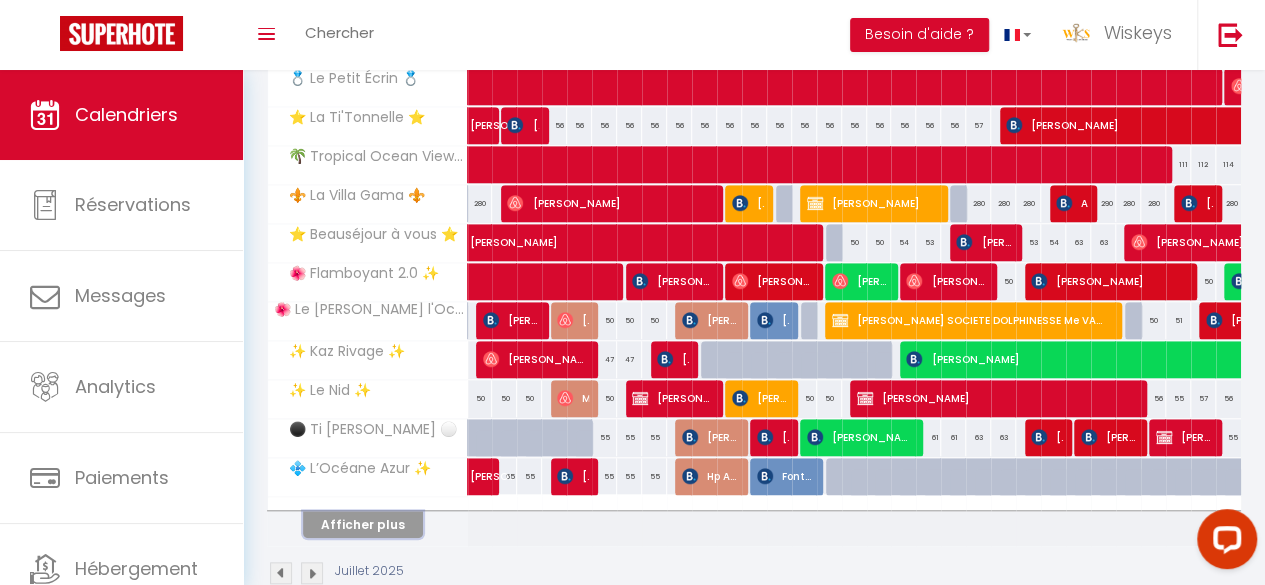 click on "Afficher plus" at bounding box center [363, 524] 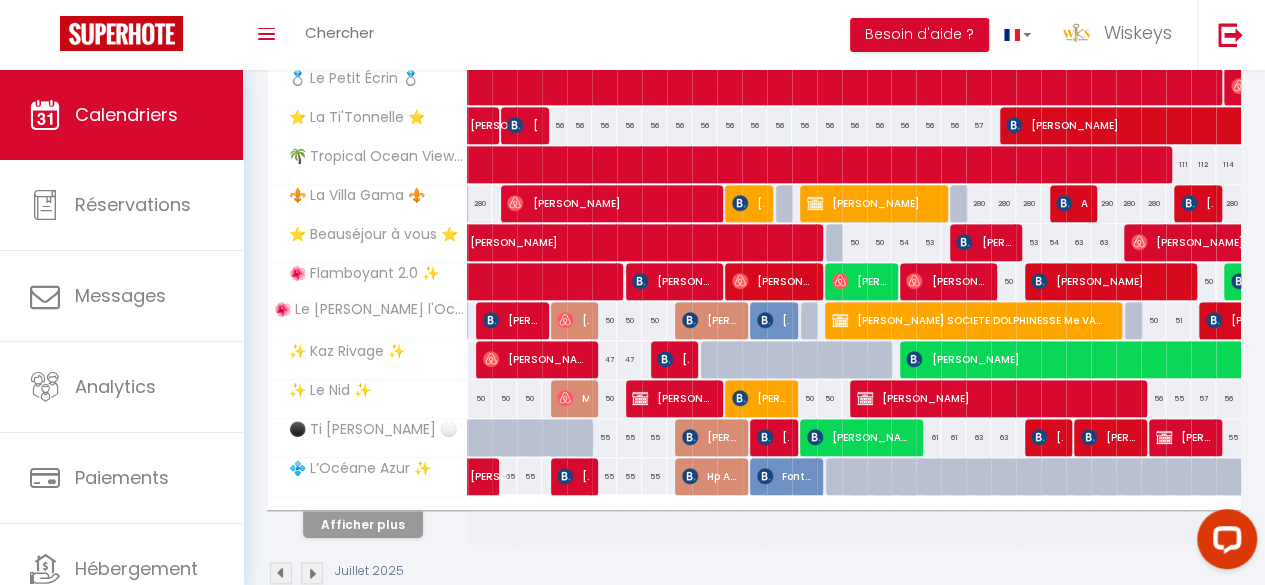 click on "Afficher plus" at bounding box center [368, 521] 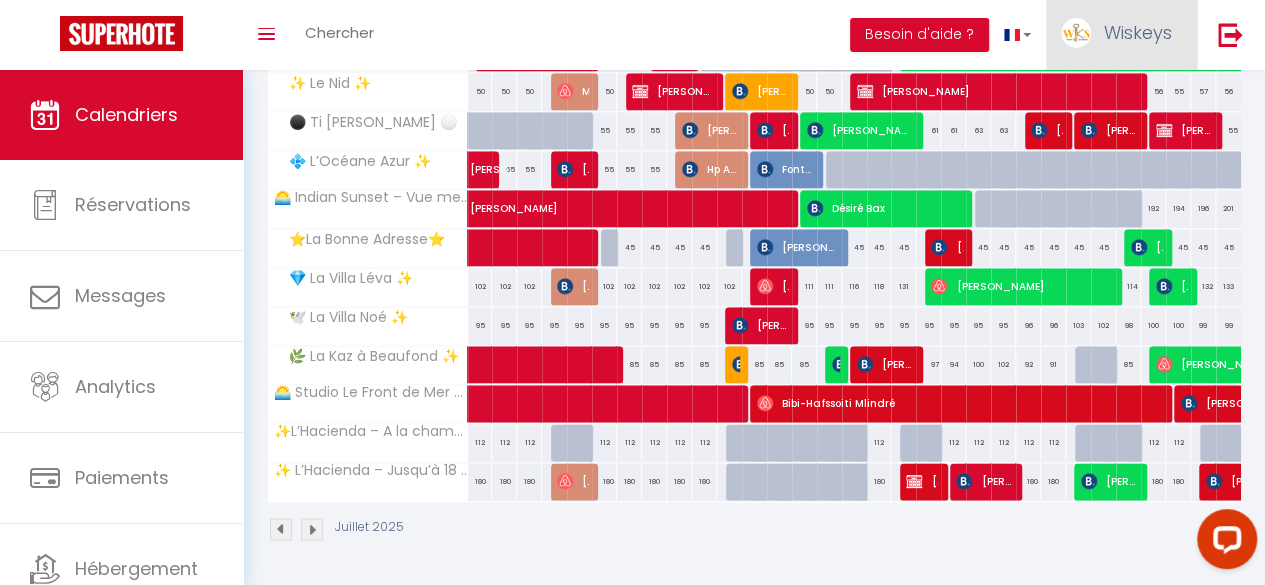 scroll, scrollTop: 511, scrollLeft: 0, axis: vertical 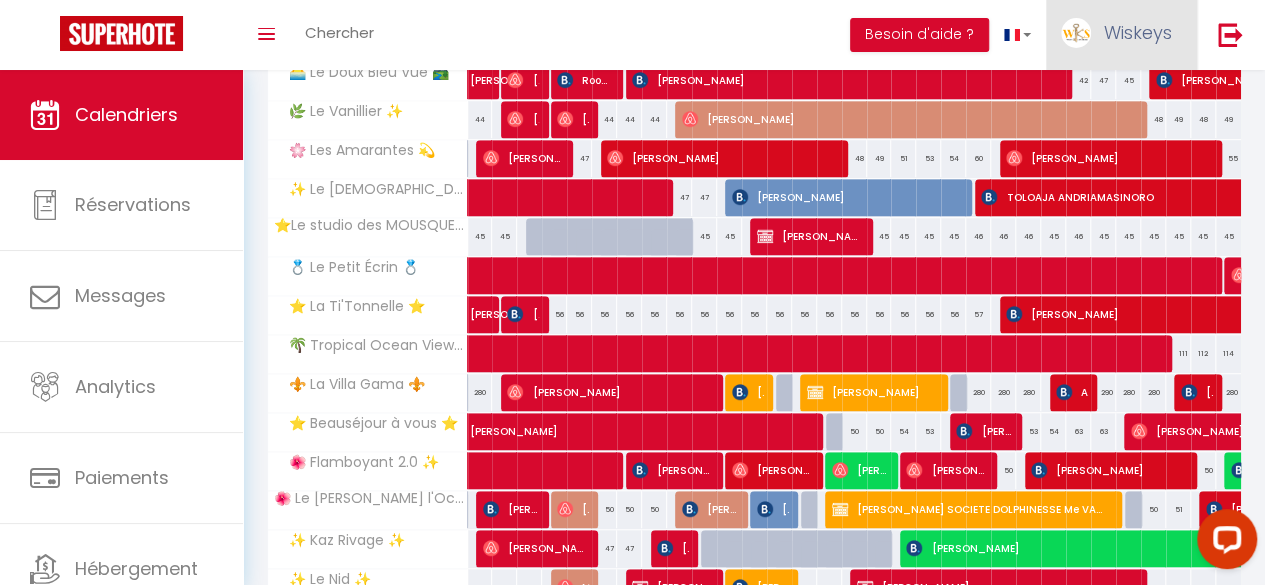 click on "Wiskeys" at bounding box center (1121, 35) 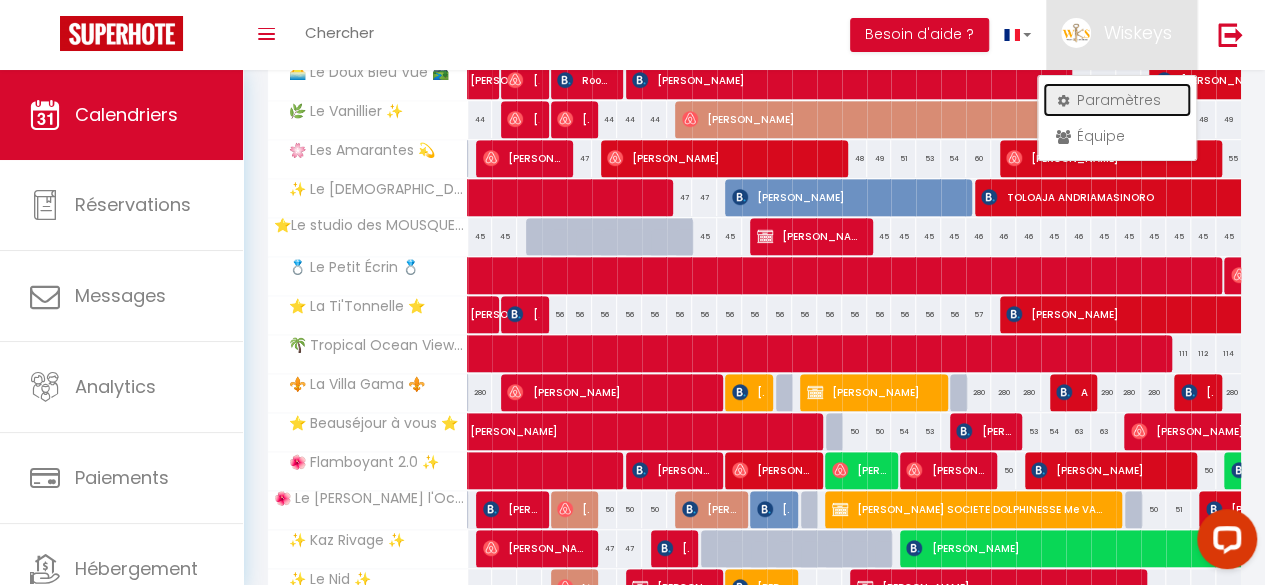 click on "Paramètres" at bounding box center (1117, 100) 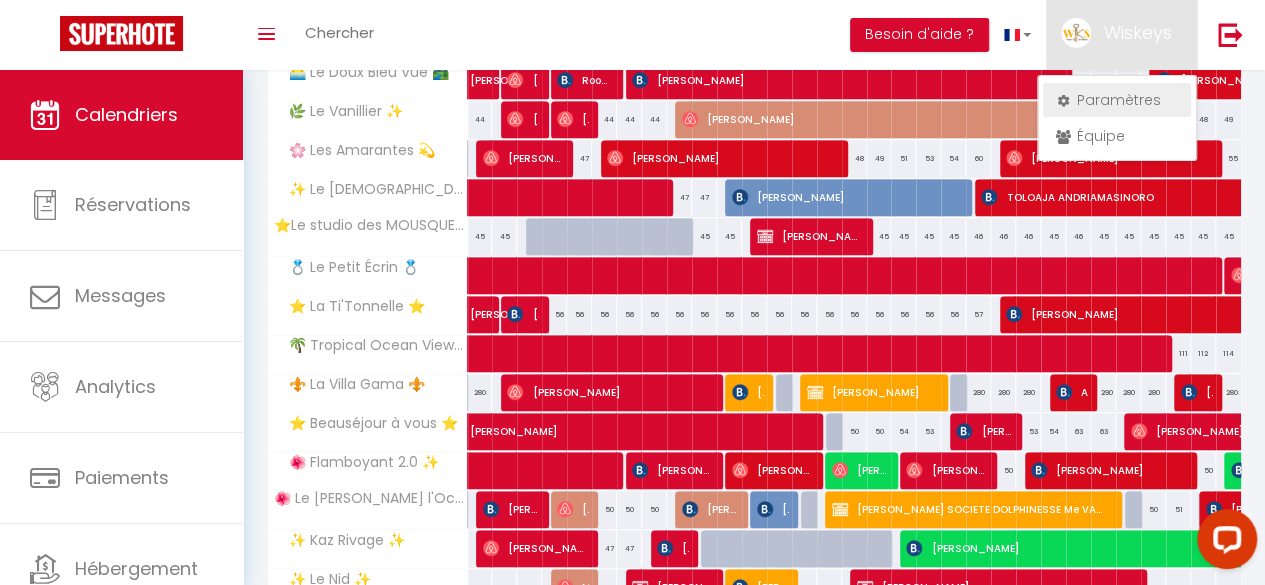 select on "fr" 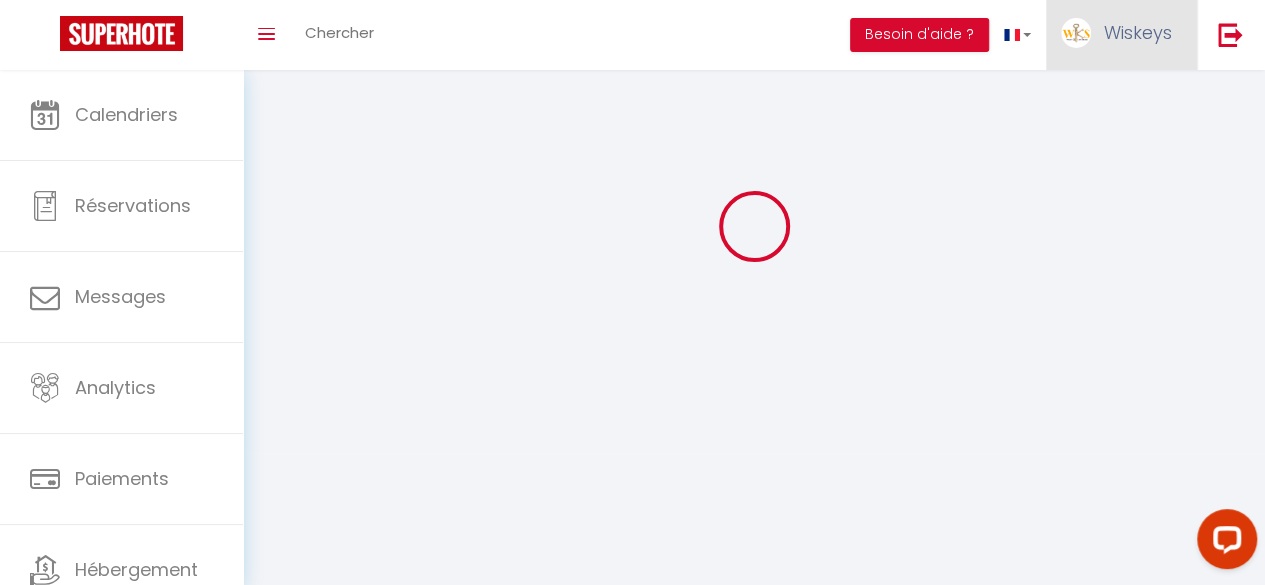 scroll, scrollTop: 70, scrollLeft: 0, axis: vertical 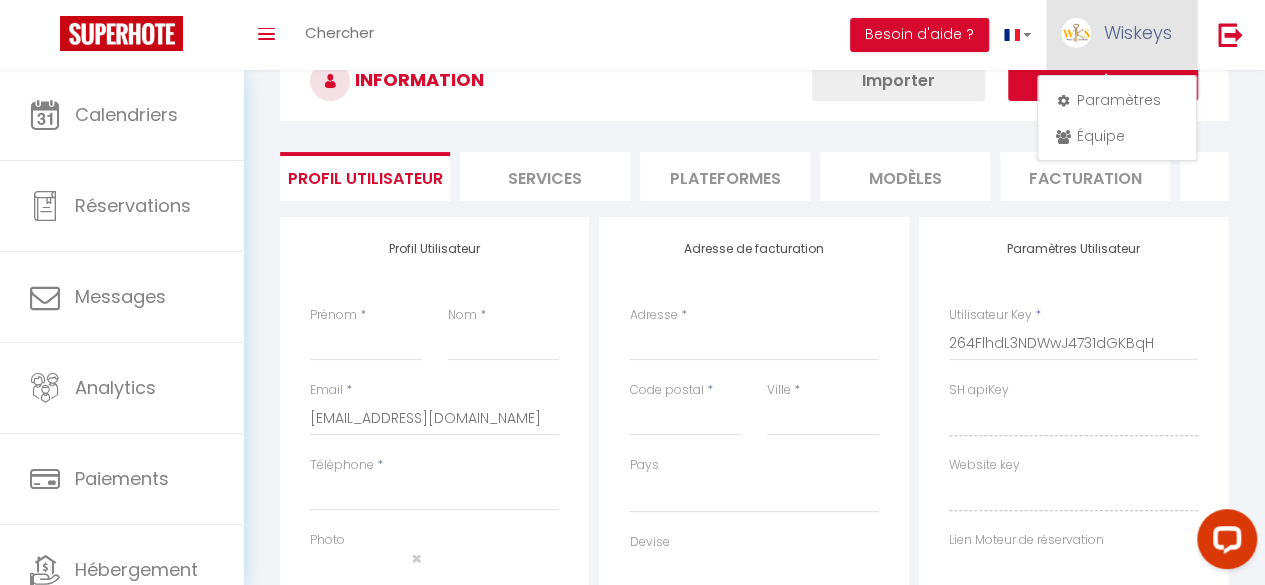 select 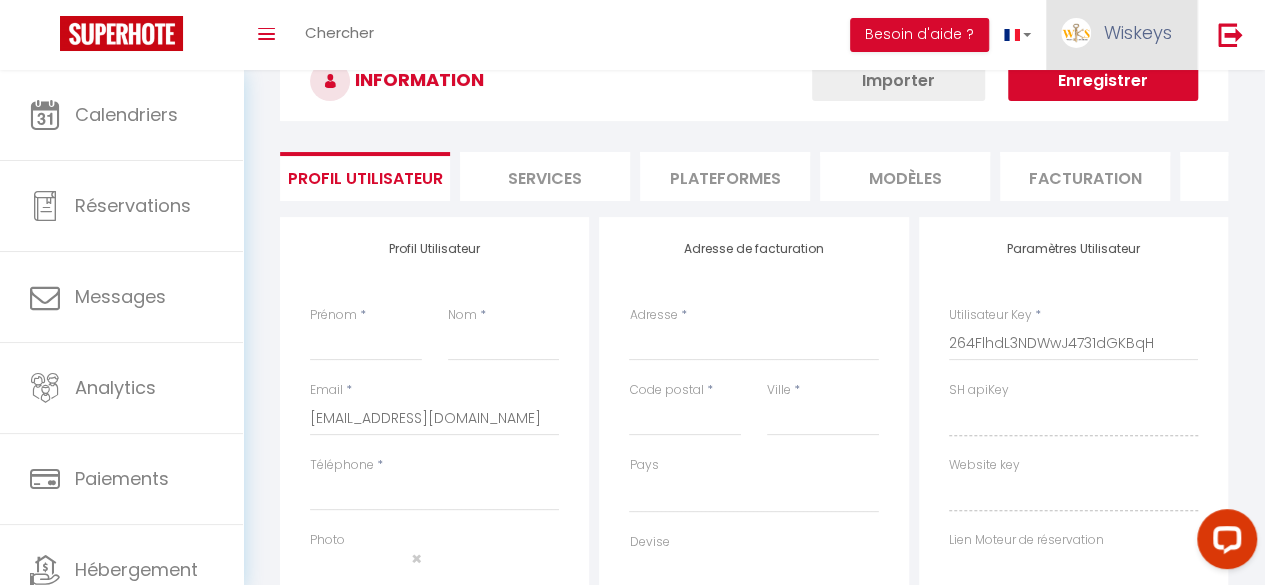 select 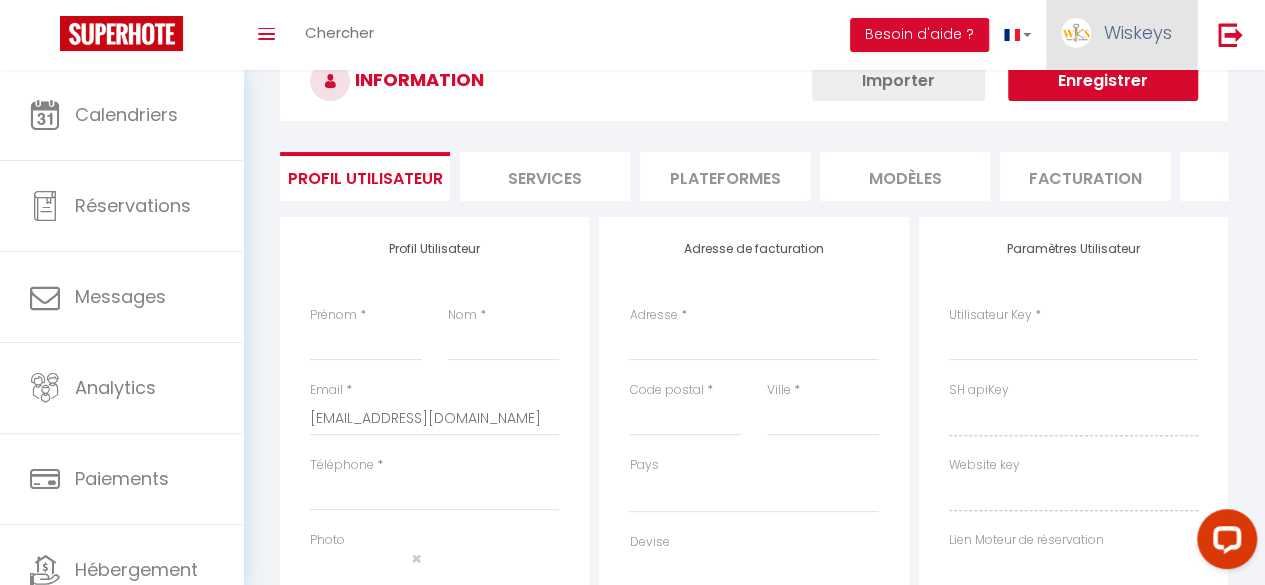 select on "fr" 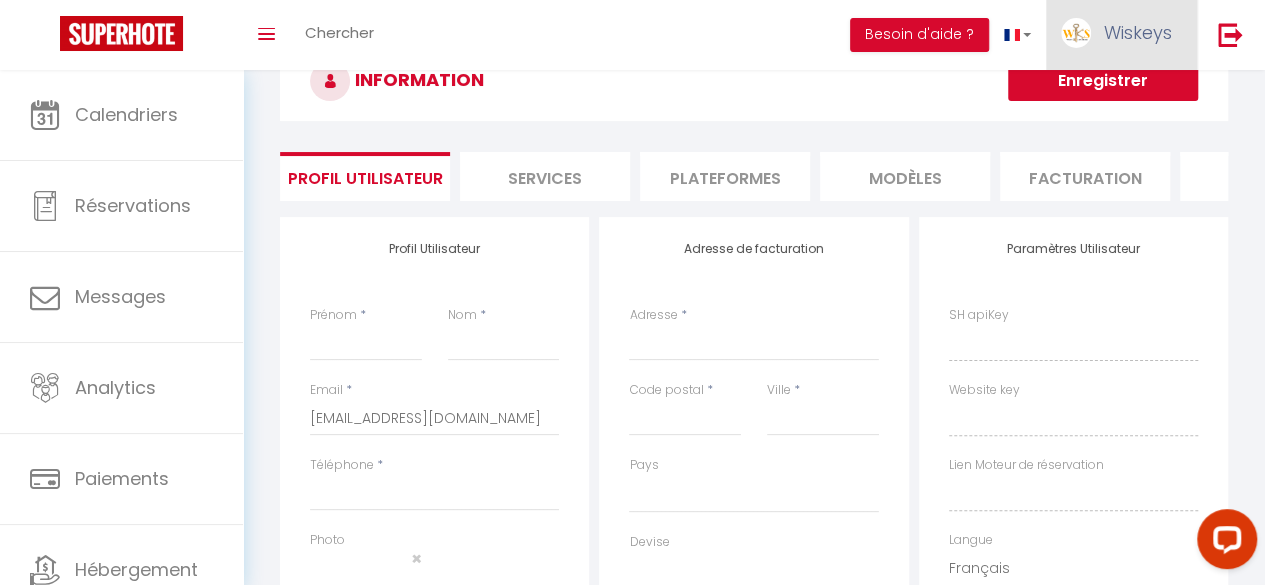 click on "Wiskeys" at bounding box center [1138, 32] 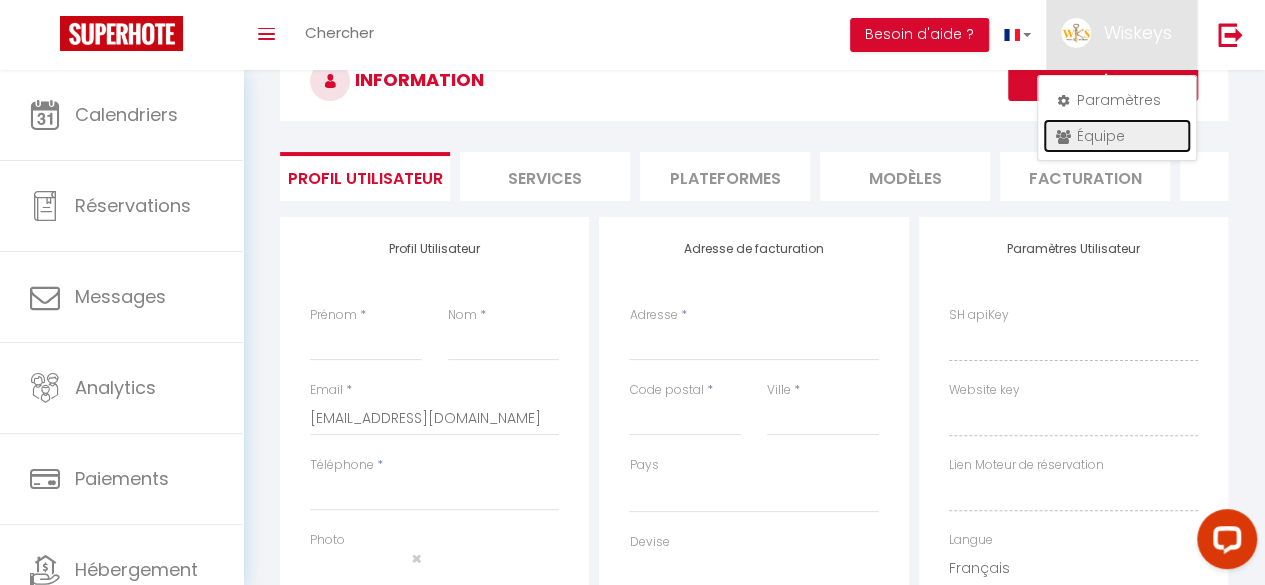 click on "Équipe" at bounding box center (1117, 136) 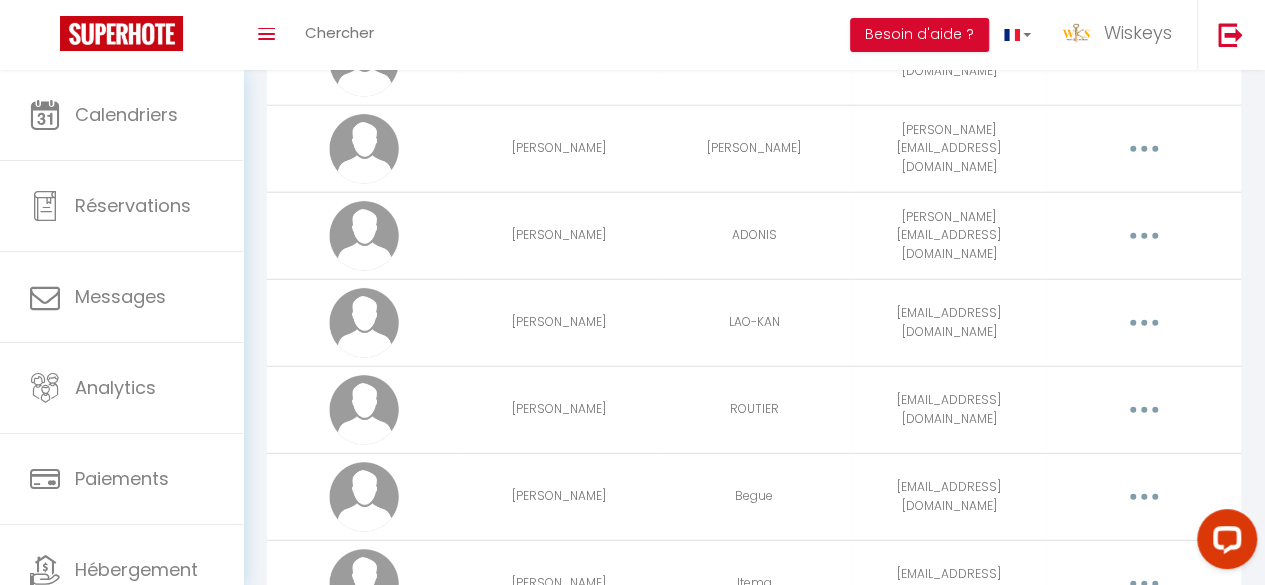 scroll, scrollTop: 2749, scrollLeft: 0, axis: vertical 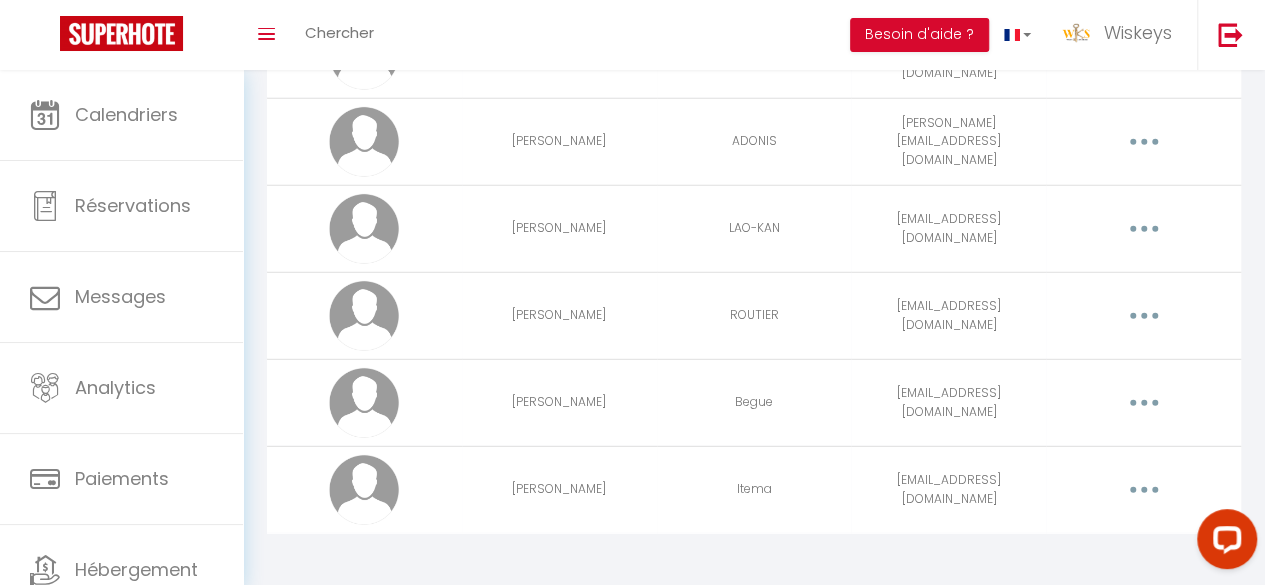 click at bounding box center (1143, 490) 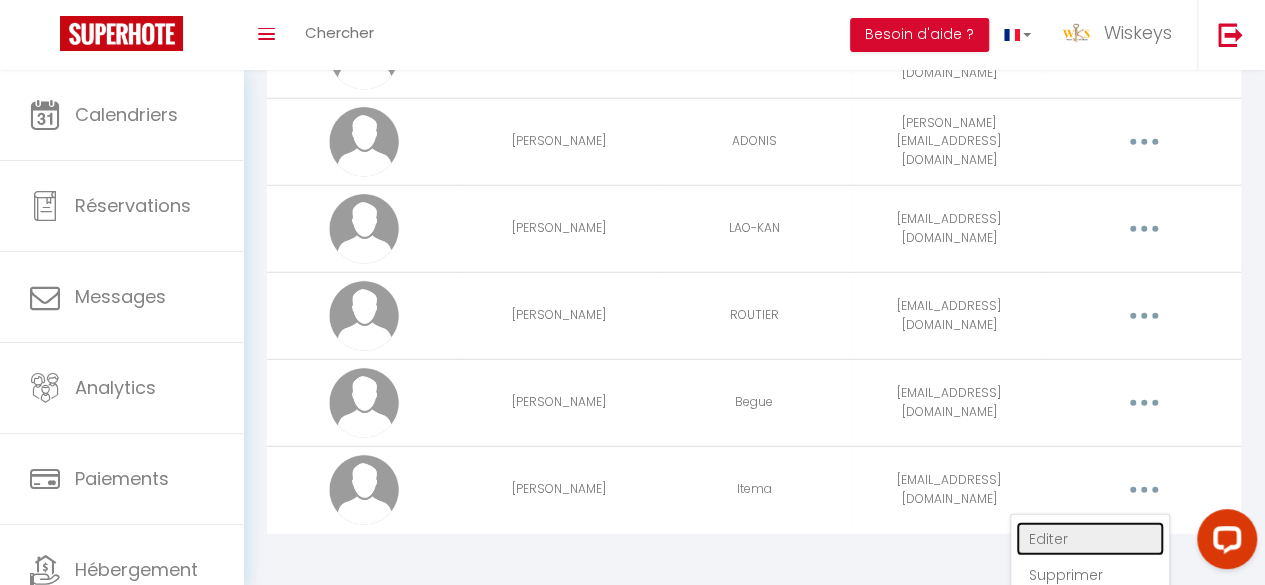click on "Editer" at bounding box center (1090, 539) 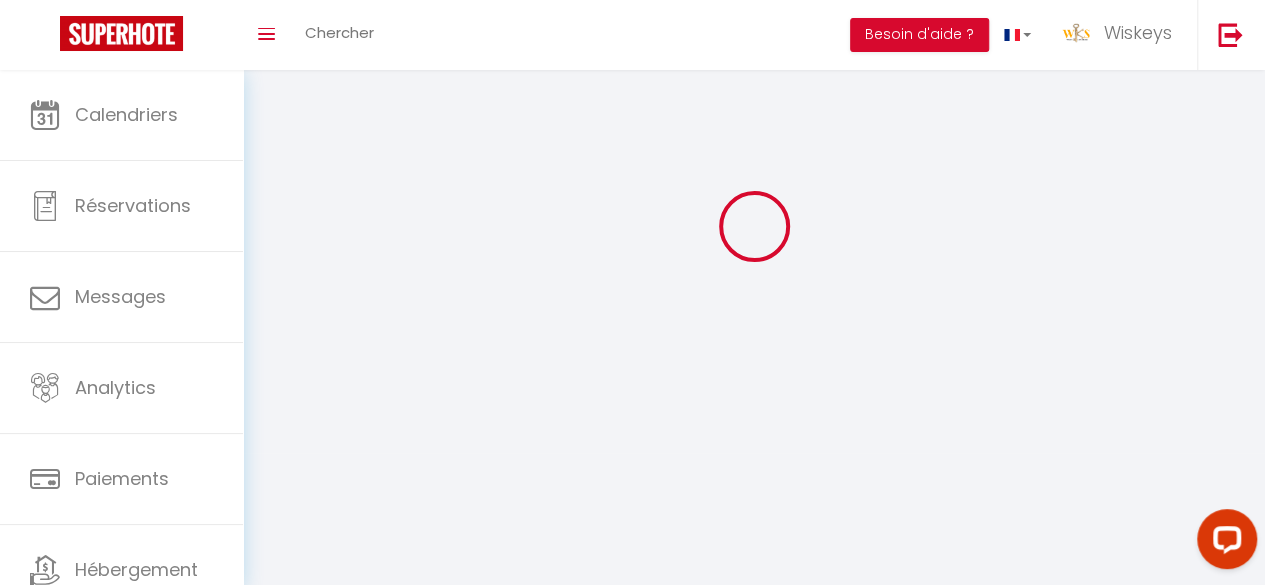type on "Julie" 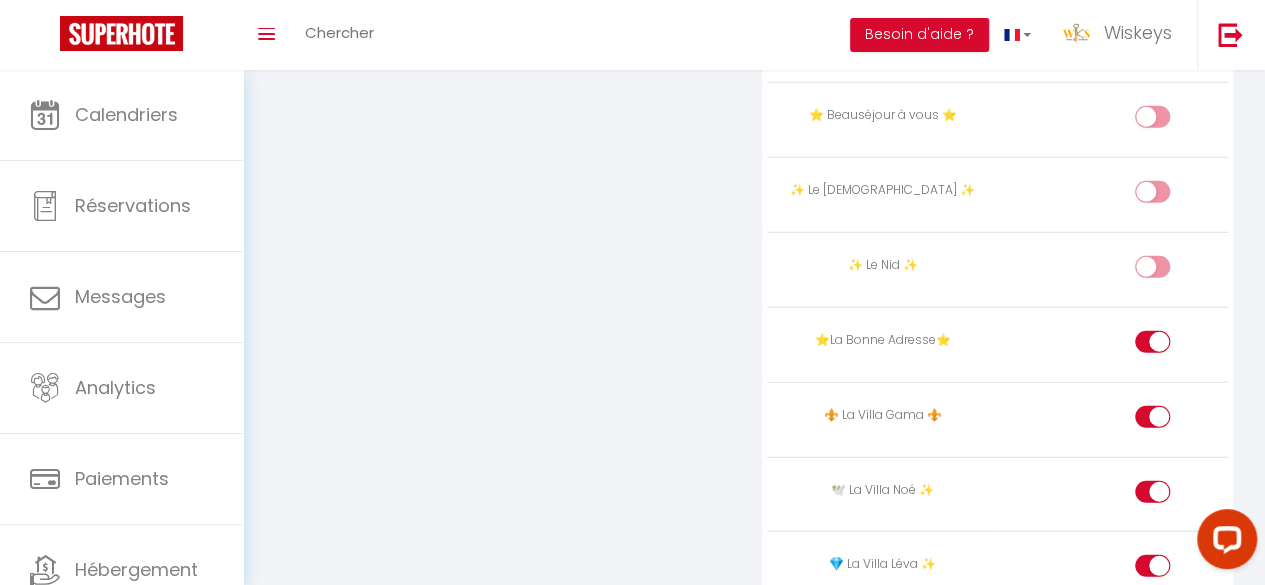scroll, scrollTop: 2744, scrollLeft: 0, axis: vertical 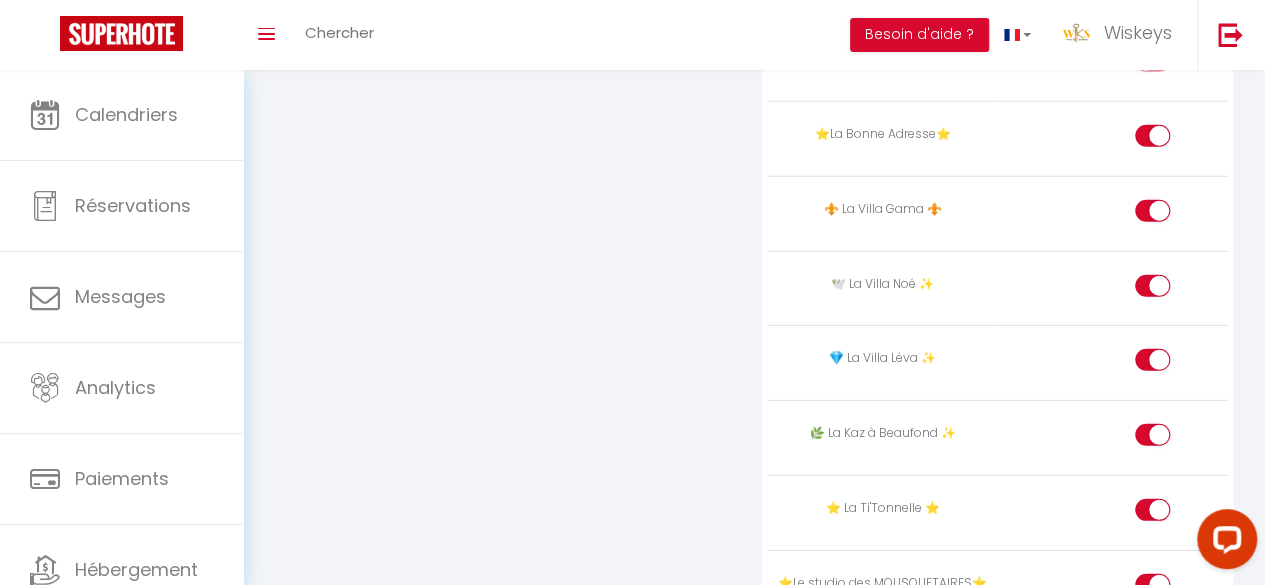 click at bounding box center [1152, 360] 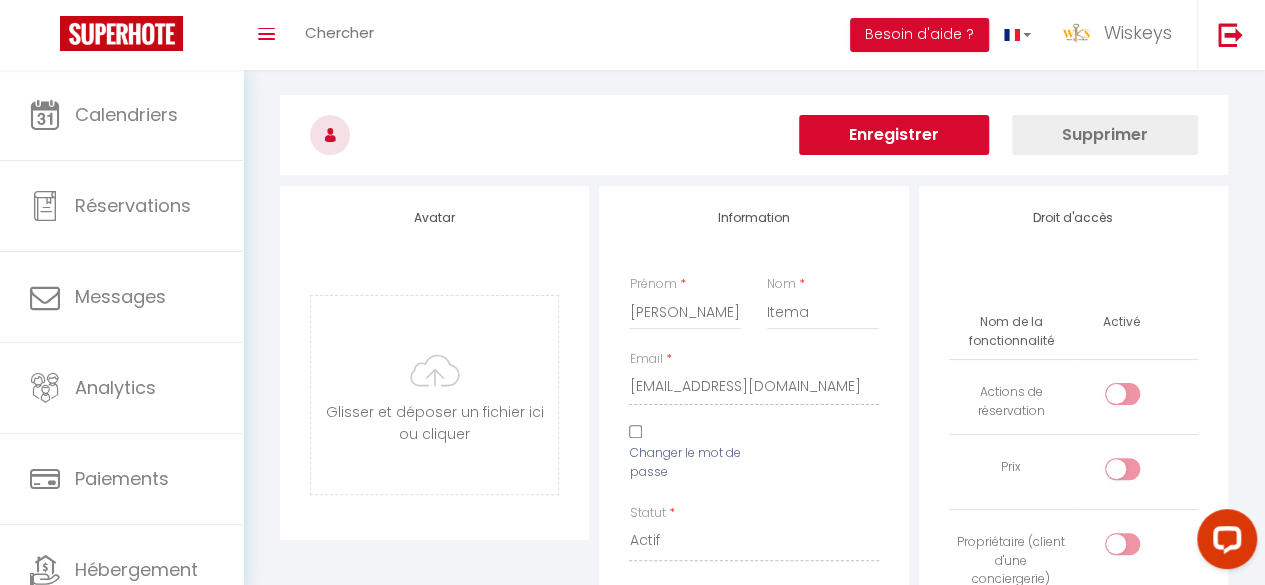 scroll, scrollTop: 0, scrollLeft: 0, axis: both 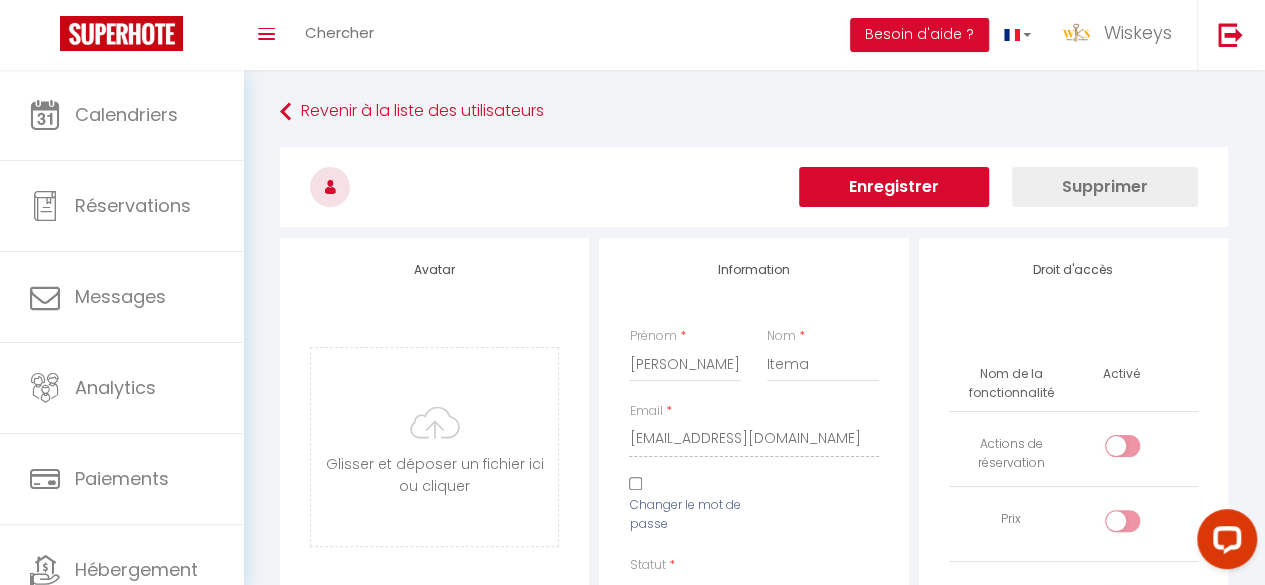 click on "Enregistrer" at bounding box center [894, 187] 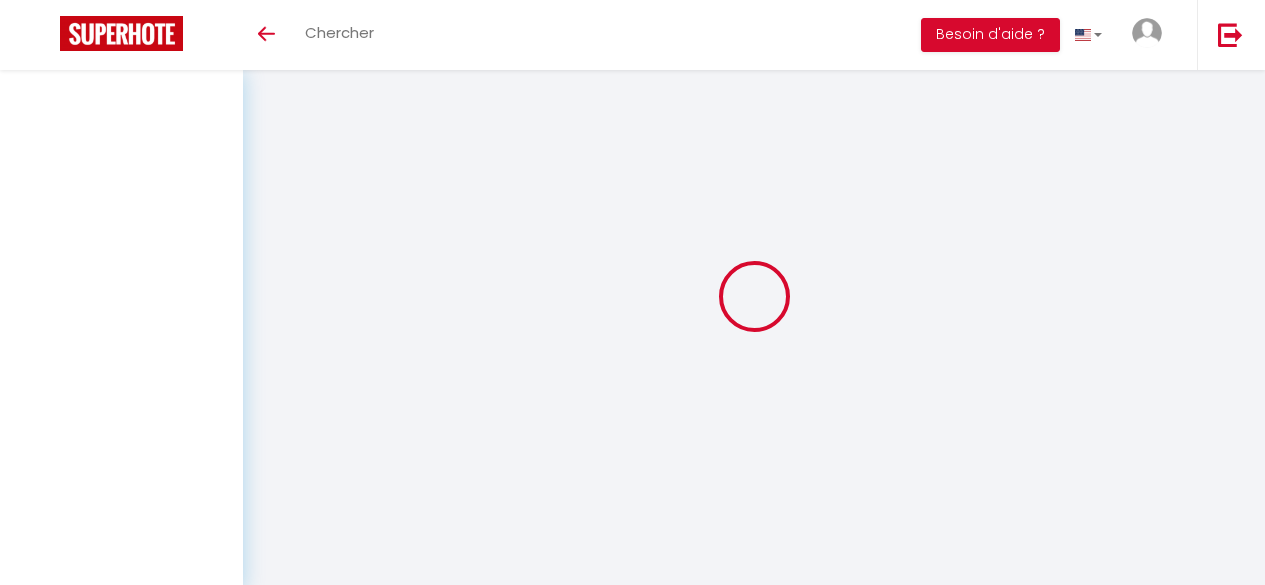 scroll, scrollTop: 0, scrollLeft: 0, axis: both 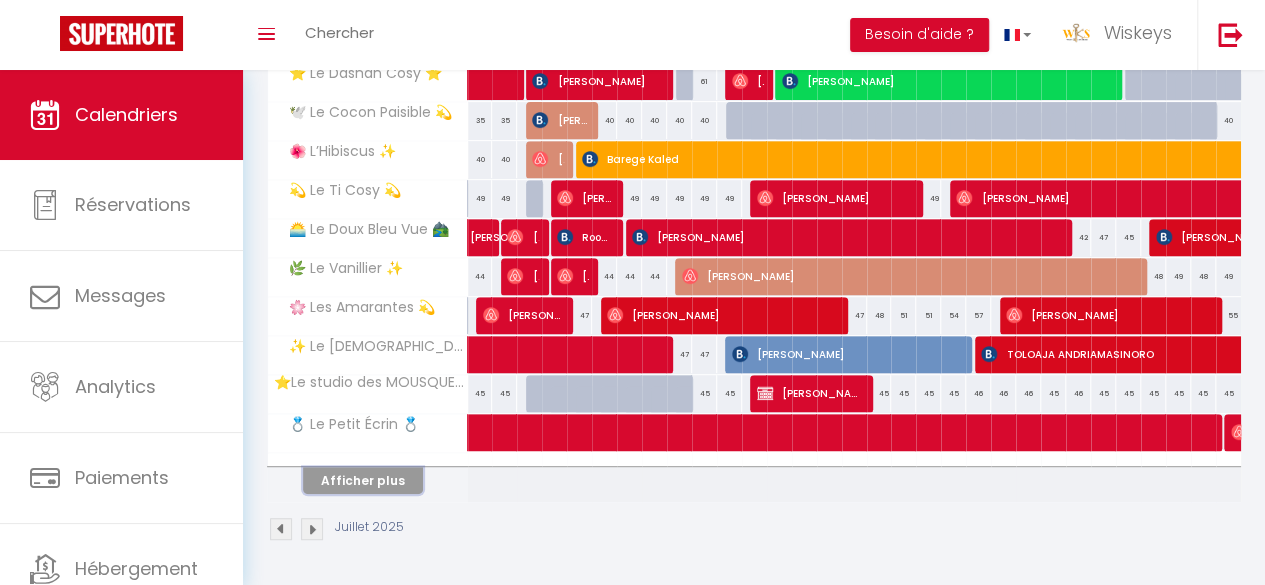 click on "Afficher plus" at bounding box center [363, 480] 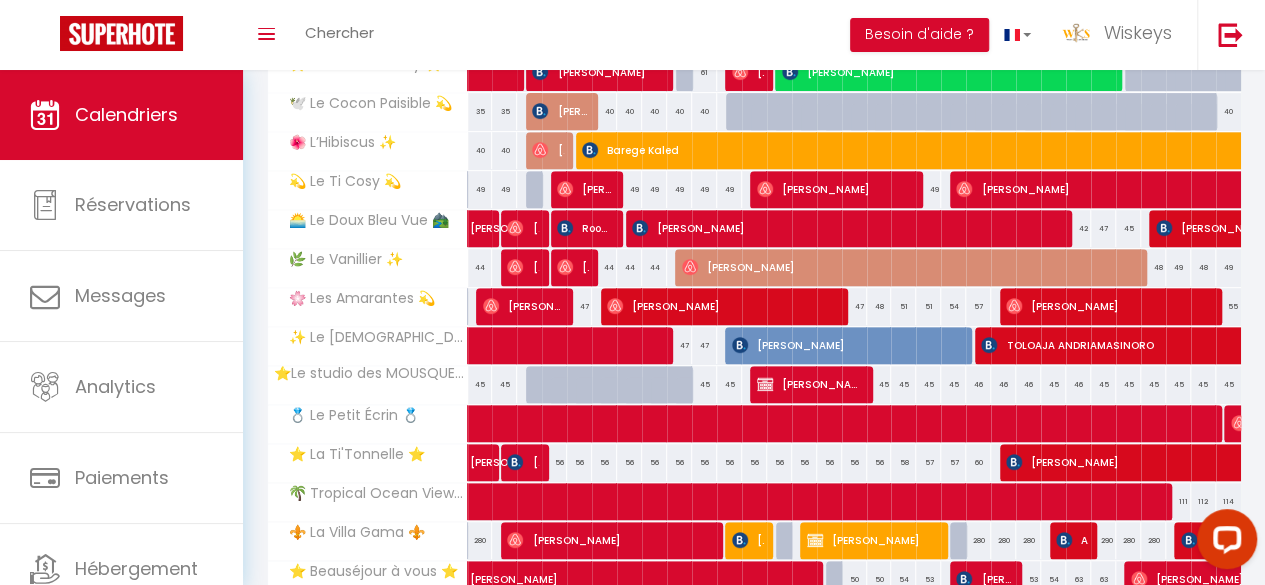 scroll, scrollTop: 0, scrollLeft: 0, axis: both 